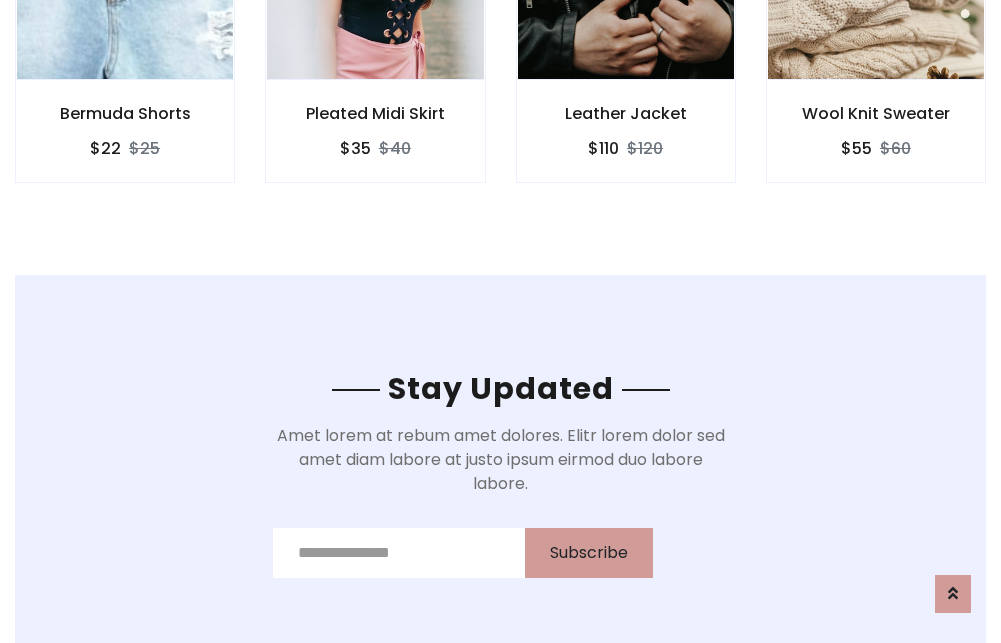scroll, scrollTop: 3012, scrollLeft: 0, axis: vertical 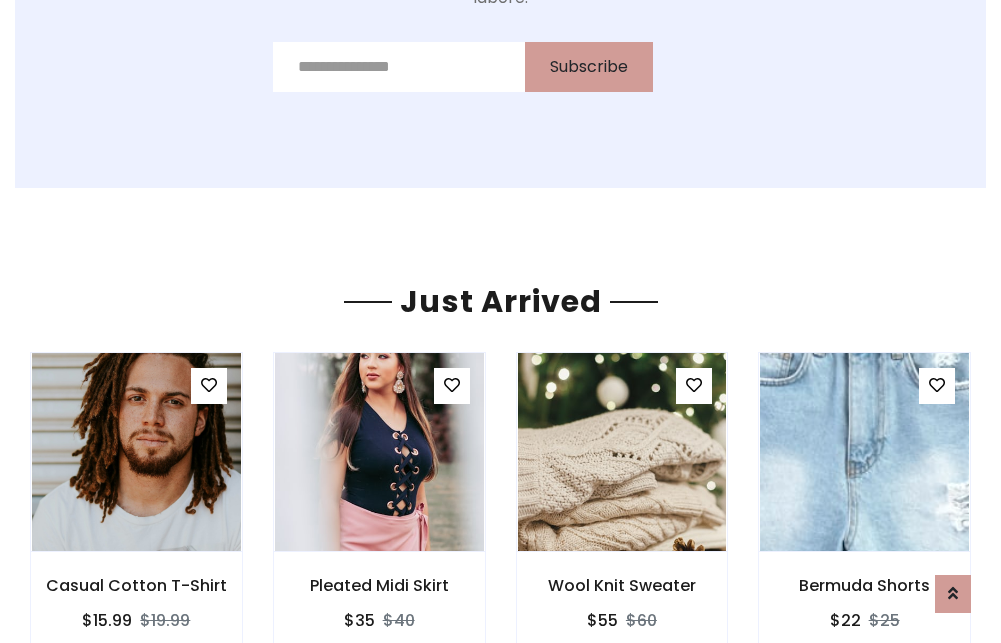 click on "Leather Jacket
$110
$120" at bounding box center [626, -441] 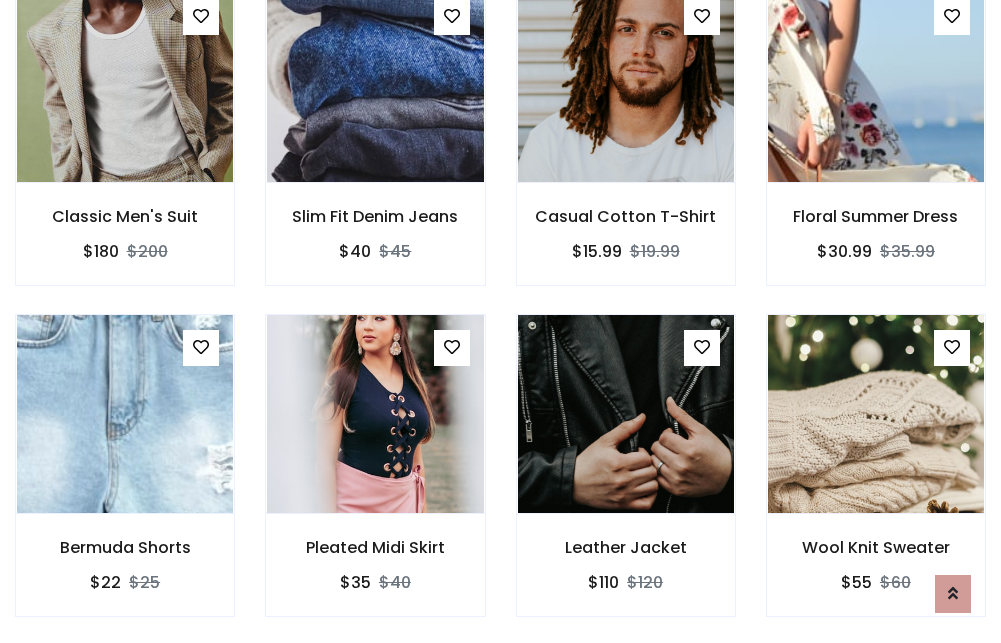 click on "Leather Jacket
$110
$120" at bounding box center [626, 479] 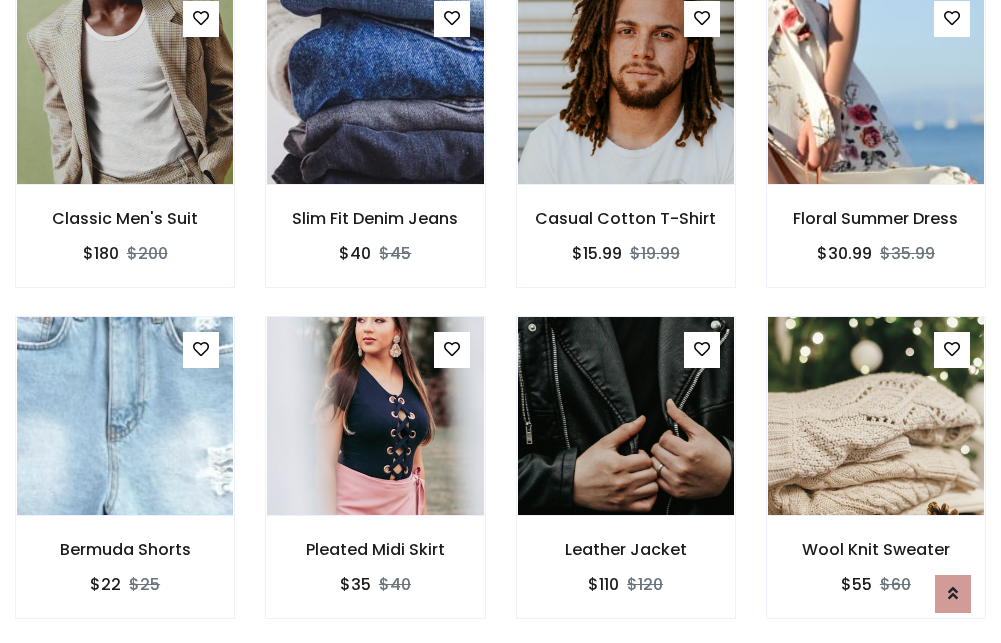 click on "Leather Jacket
$110
$120" at bounding box center [626, 481] 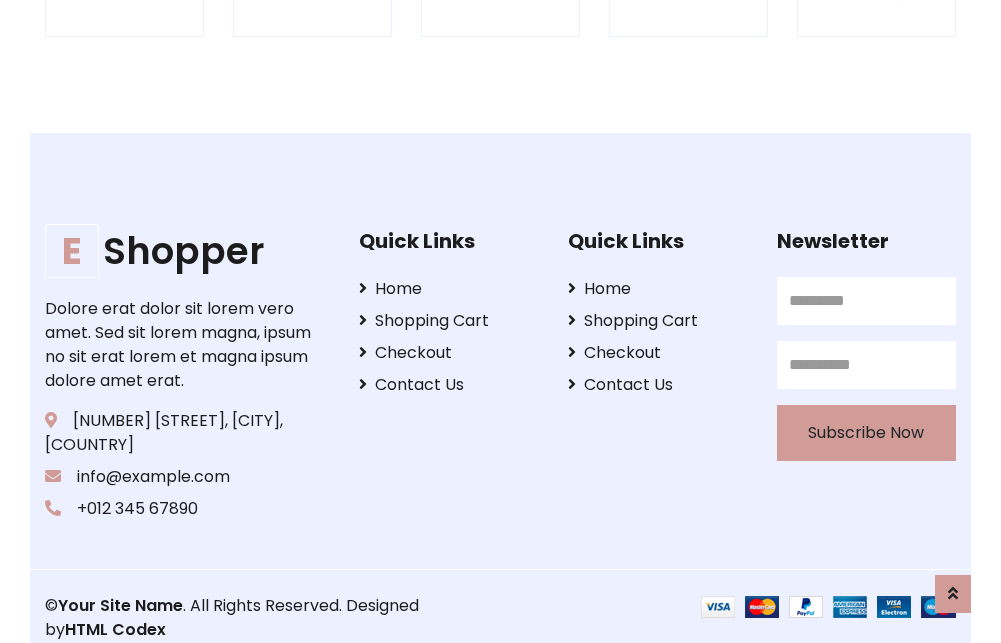 scroll, scrollTop: 3807, scrollLeft: 0, axis: vertical 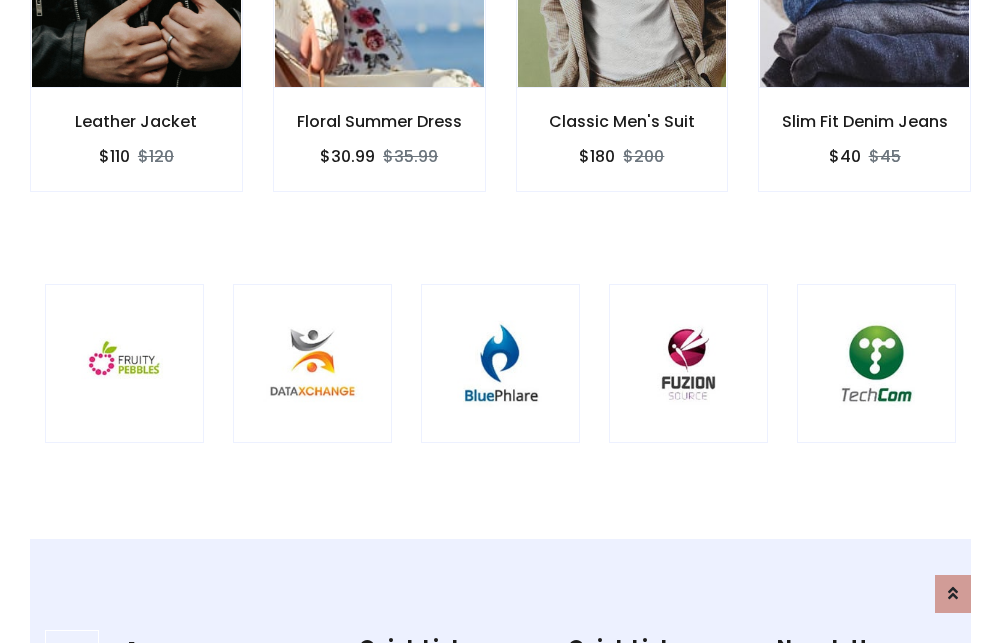 click at bounding box center [500, 363] 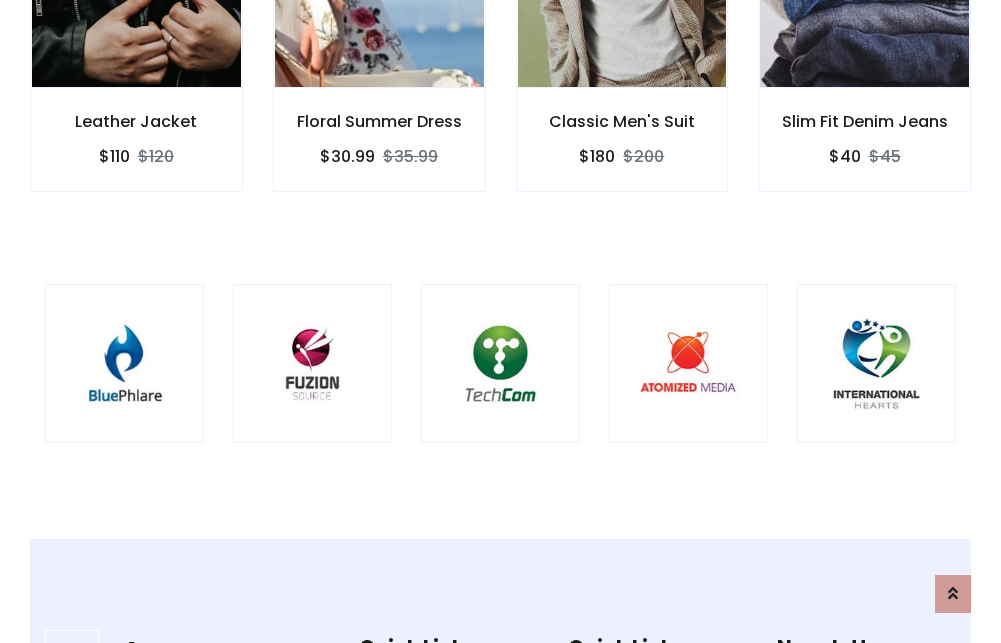 click at bounding box center [500, 363] 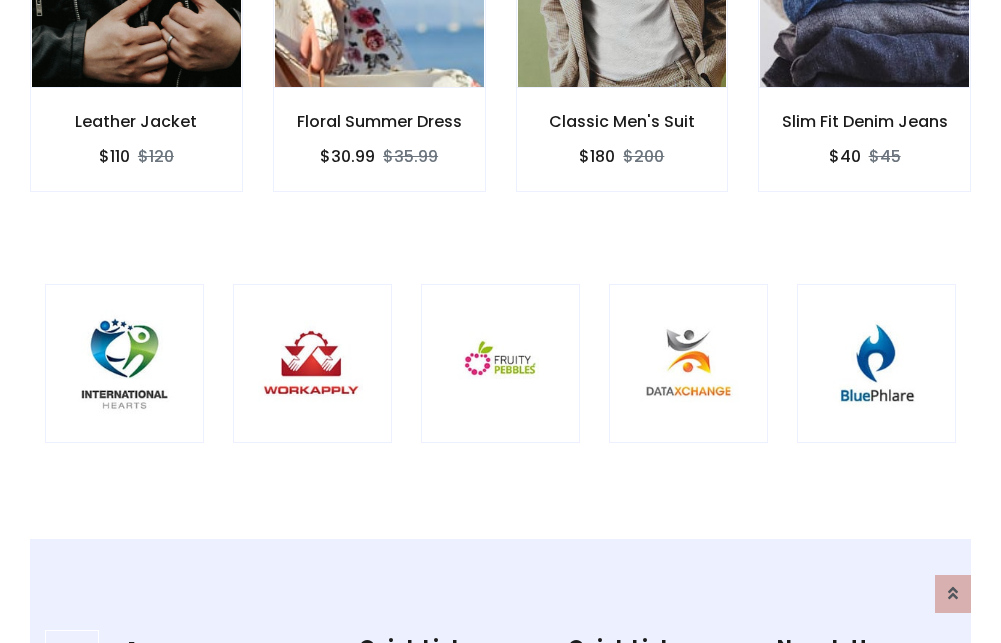 scroll, scrollTop: 0, scrollLeft: 0, axis: both 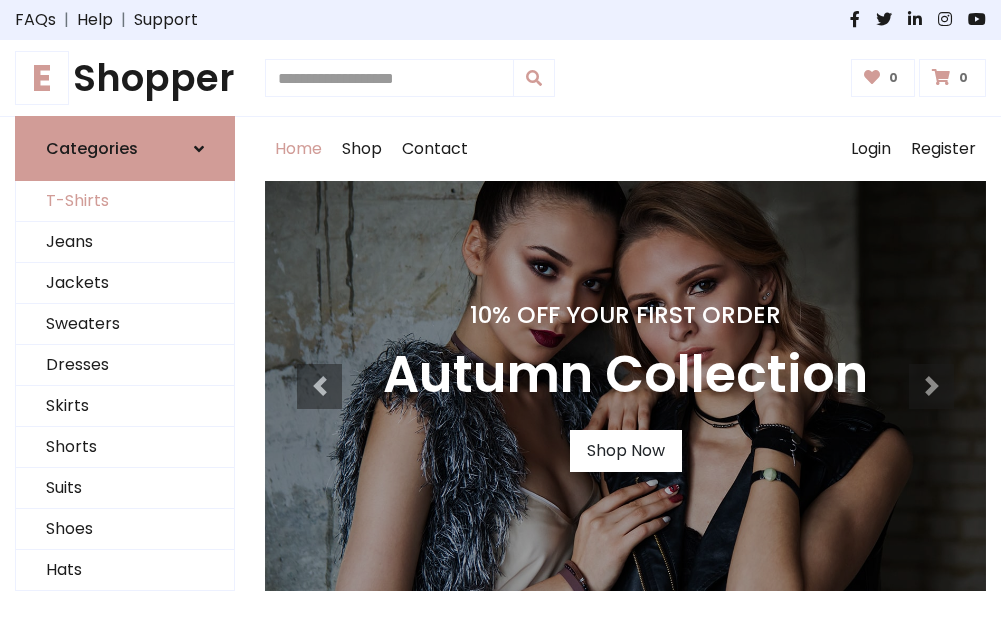 click on "T-Shirts" at bounding box center [125, 201] 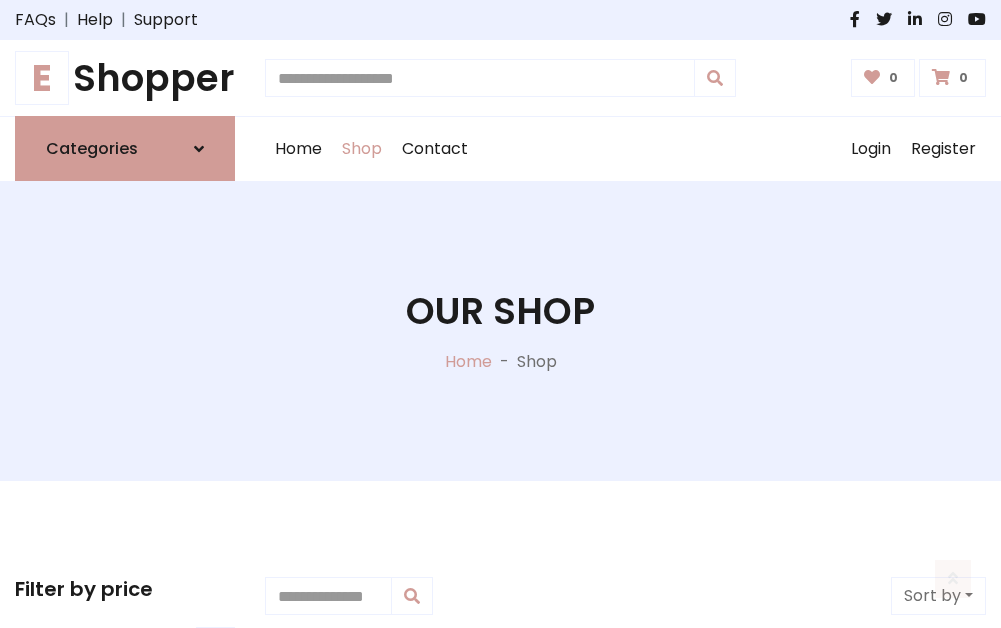 scroll, scrollTop: 802, scrollLeft: 0, axis: vertical 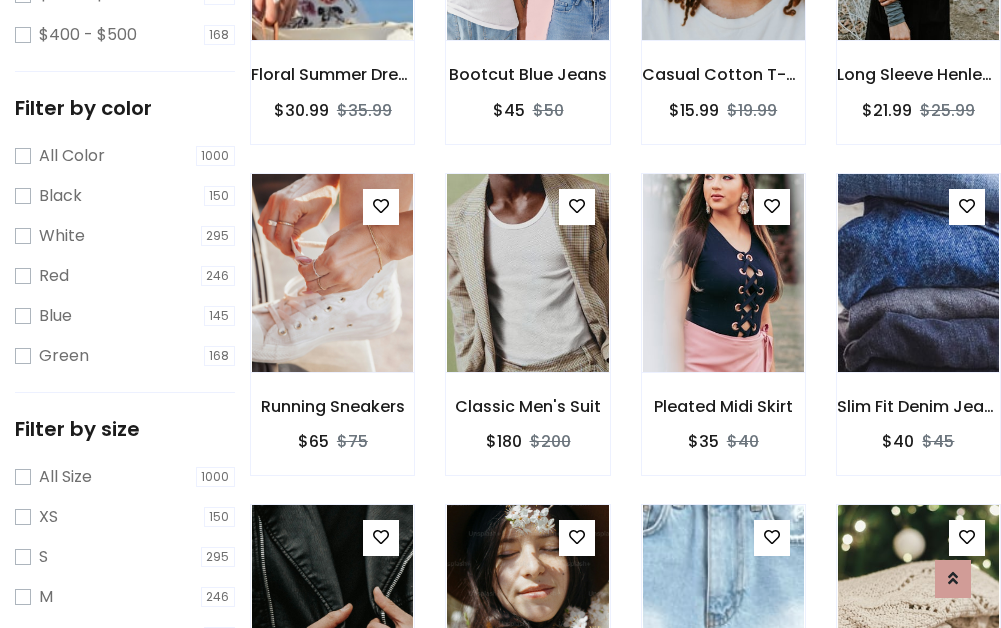 click at bounding box center [723, -59] 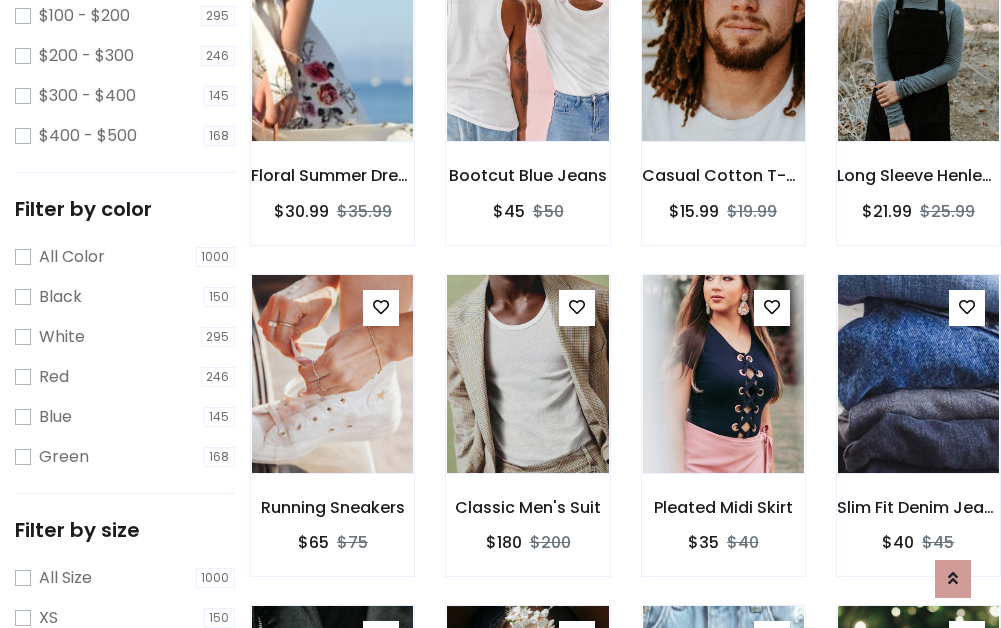 scroll, scrollTop: 101, scrollLeft: 0, axis: vertical 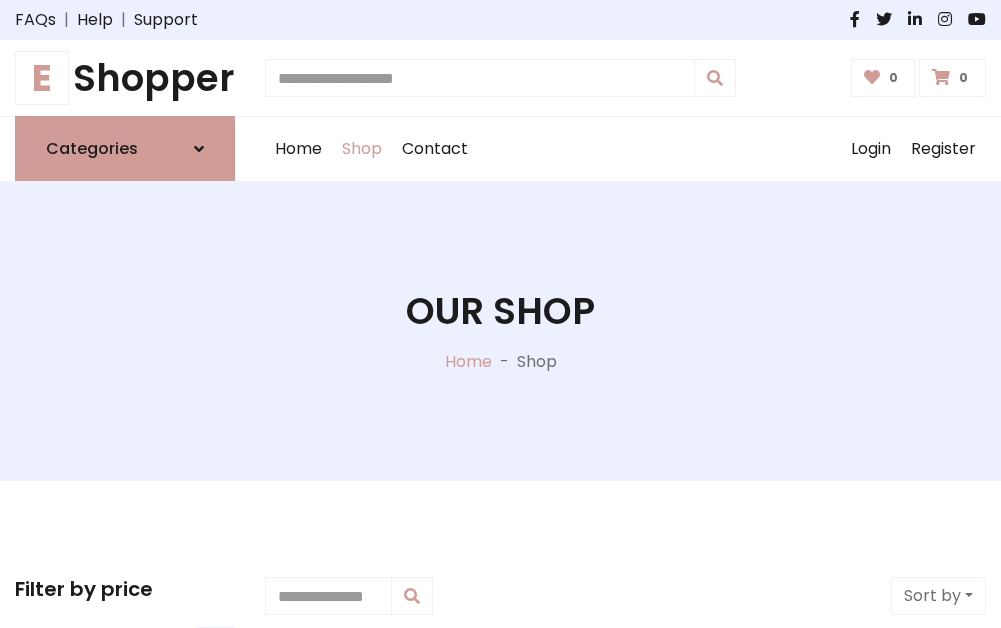 click on "E Shopper" at bounding box center (125, 78) 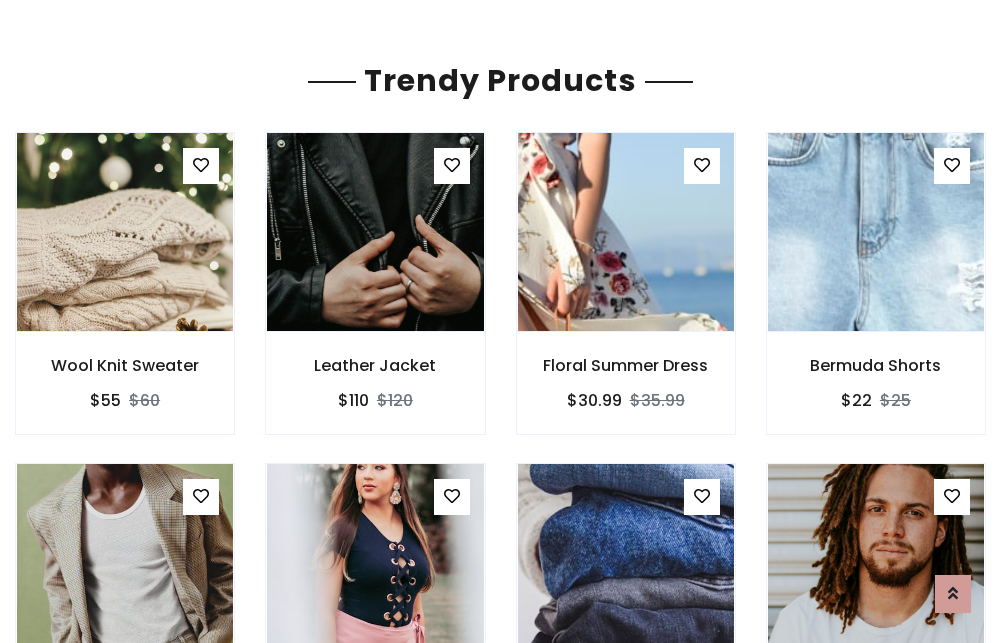 scroll, scrollTop: 118, scrollLeft: 0, axis: vertical 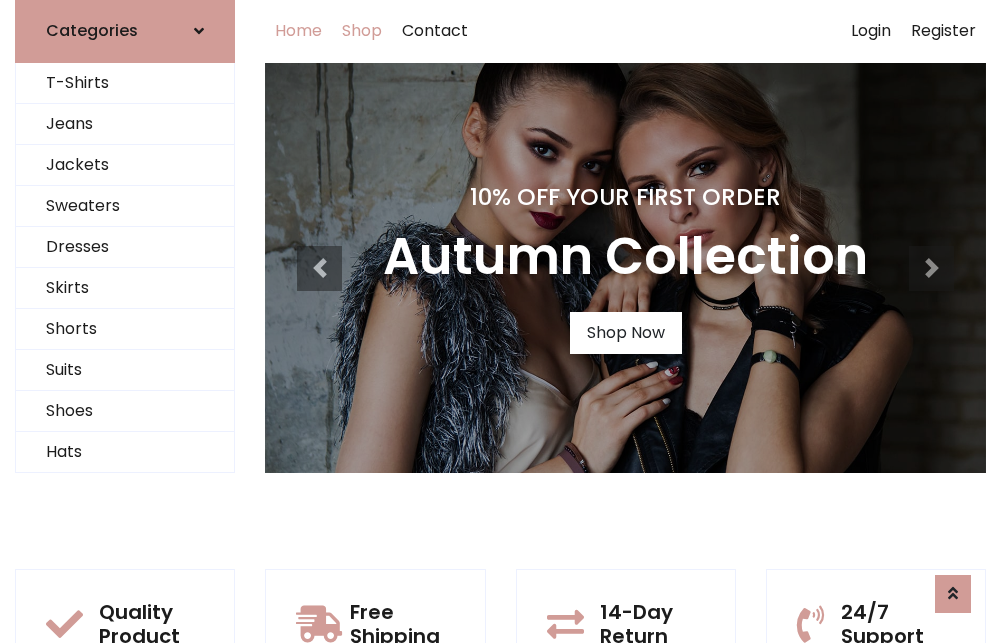 click on "Shop" at bounding box center [362, 31] 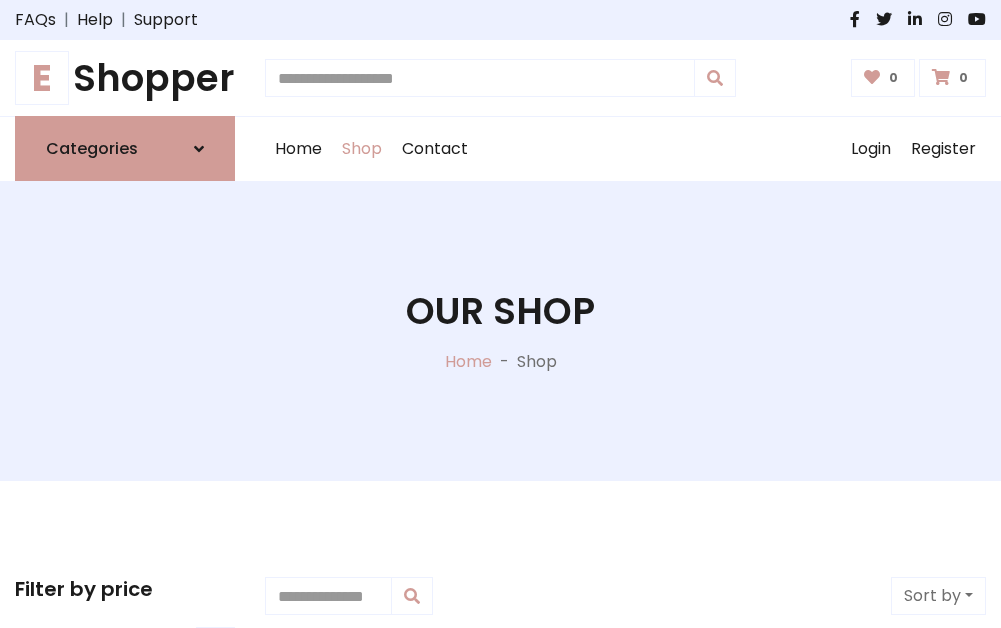 scroll, scrollTop: 0, scrollLeft: 0, axis: both 